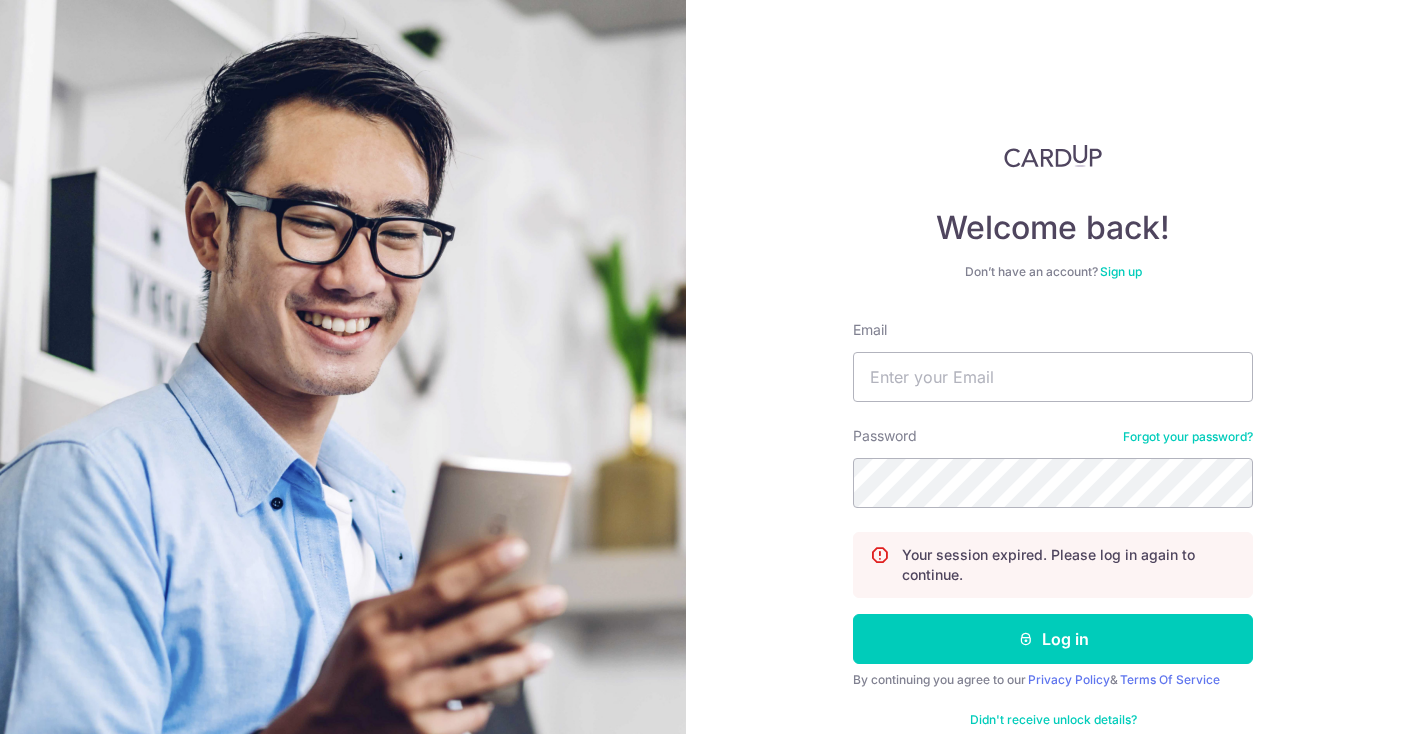 scroll, scrollTop: 0, scrollLeft: 0, axis: both 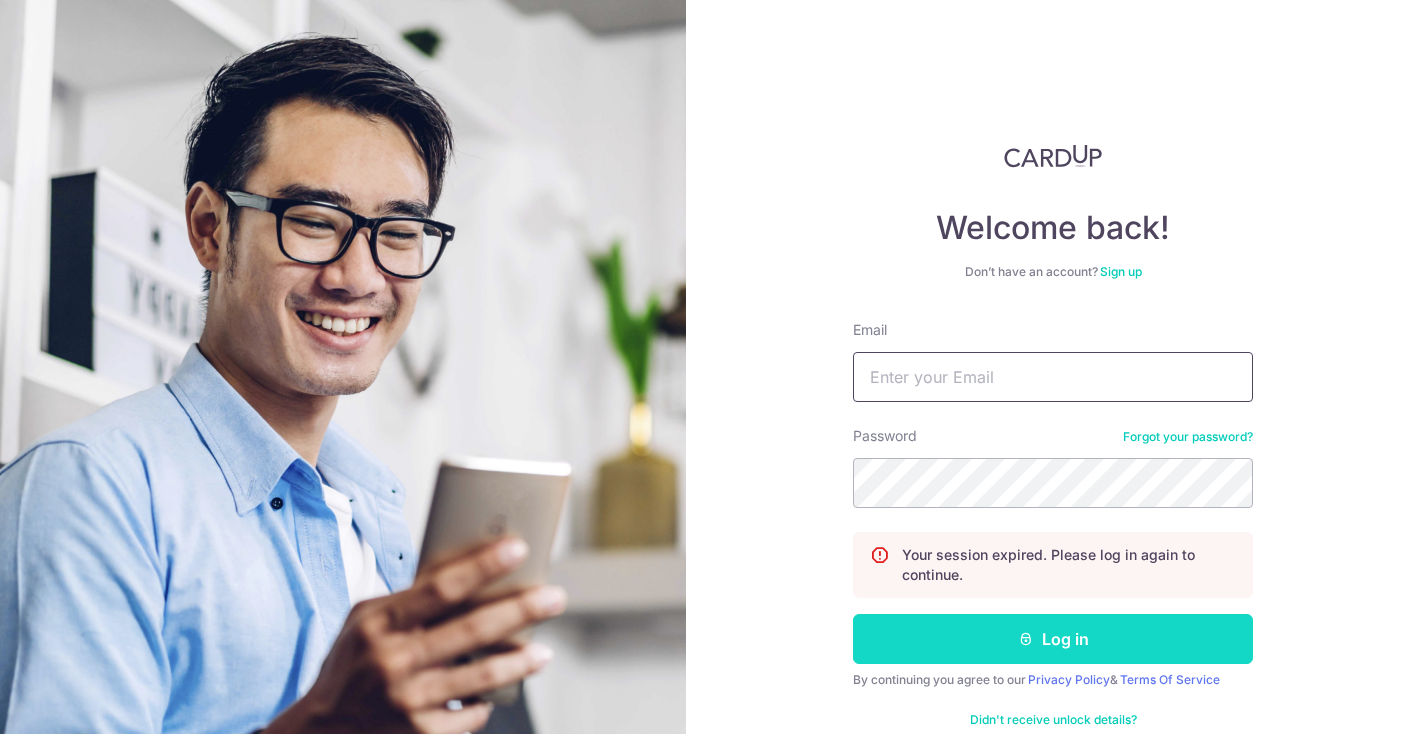 type on "kaylys@[EMAIL]" 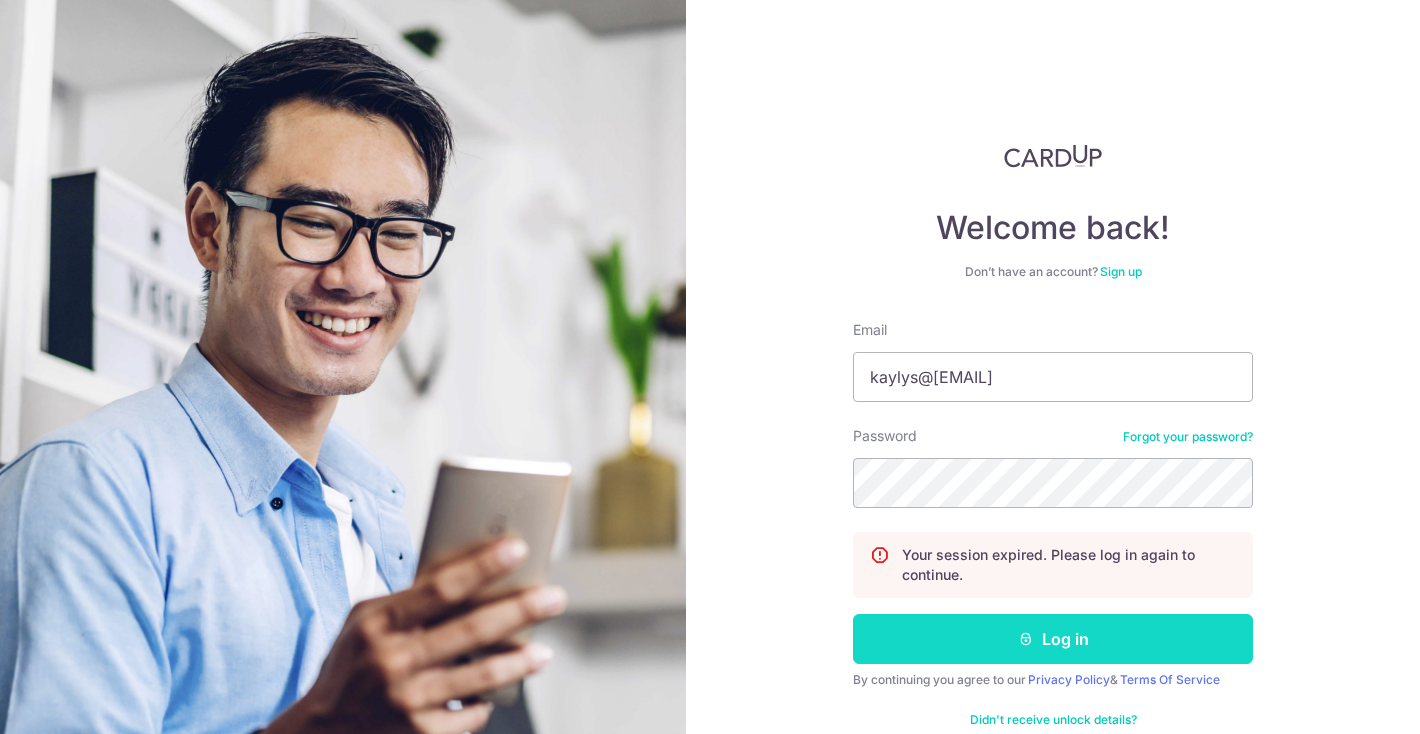 click on "Log in" at bounding box center [1053, 639] 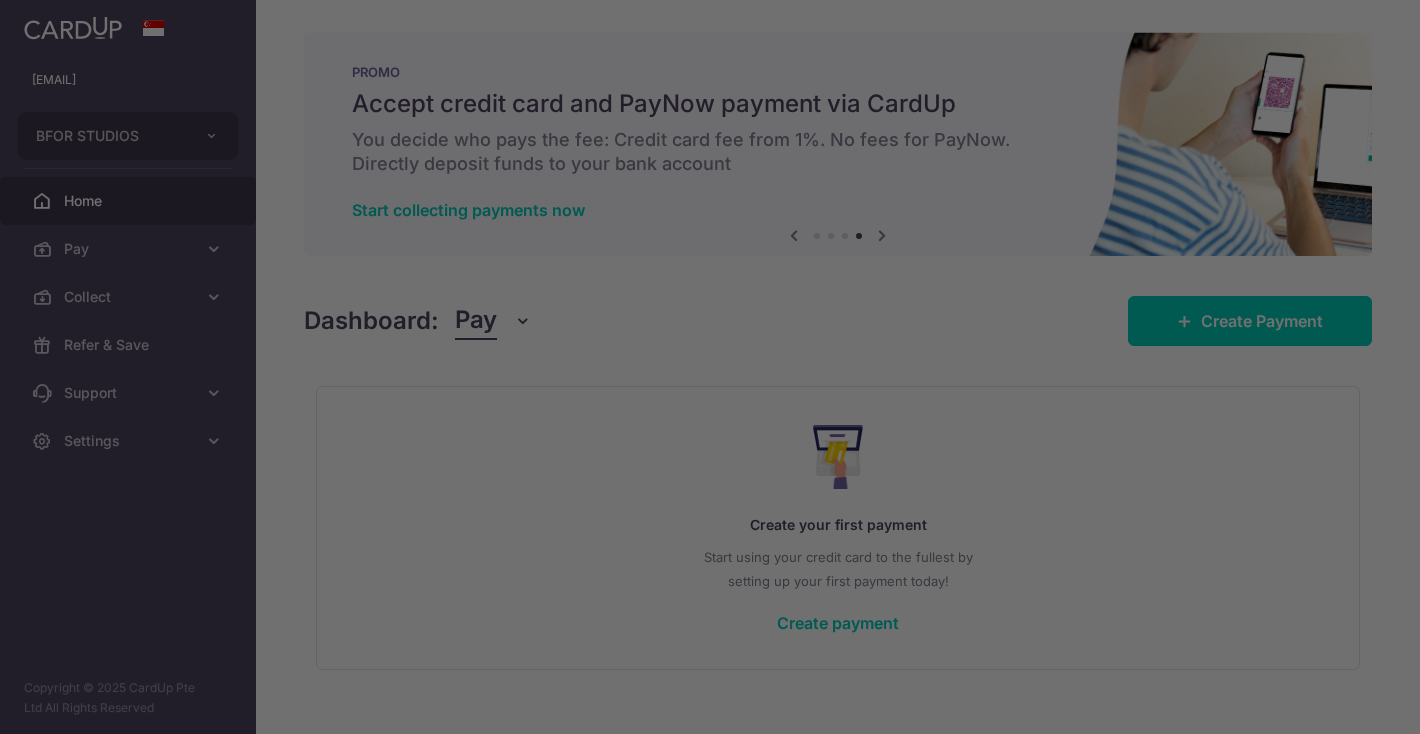 scroll, scrollTop: 0, scrollLeft: 0, axis: both 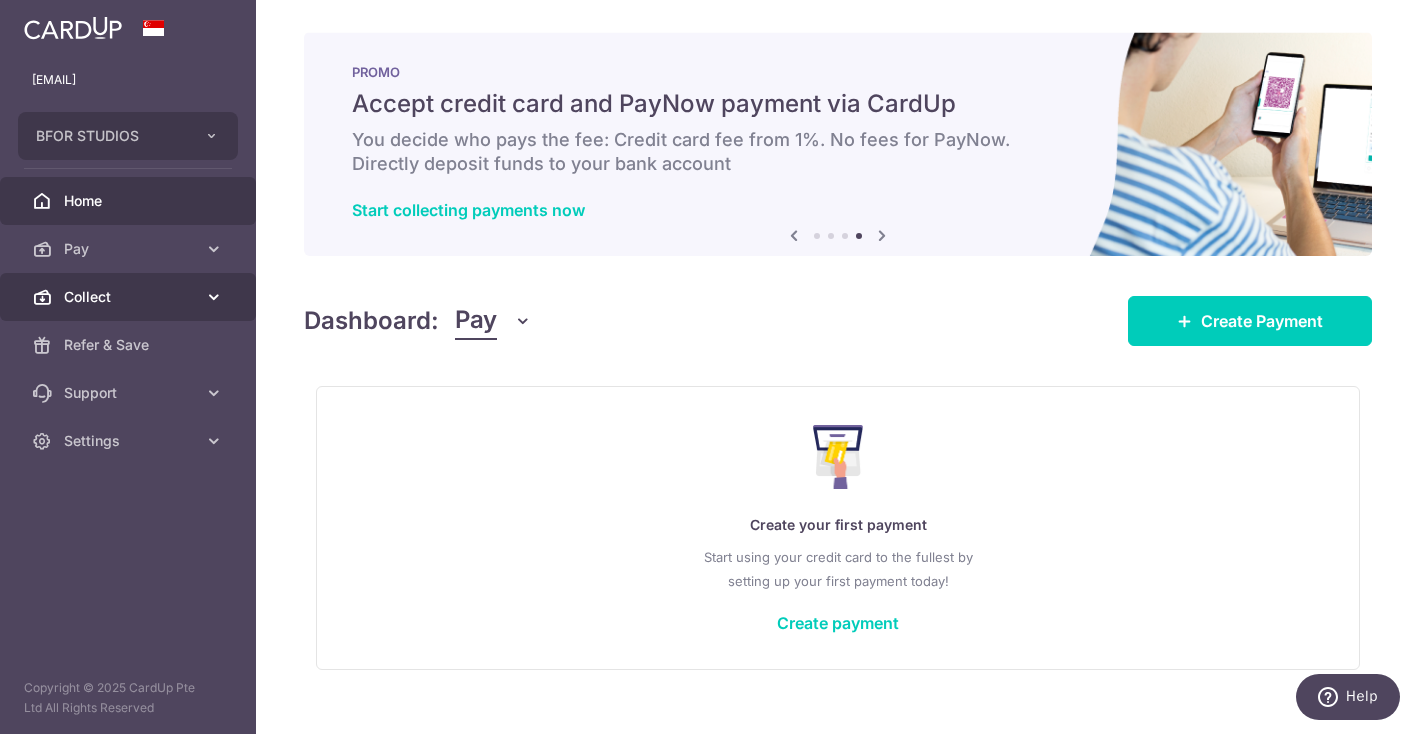 click on "Collect" at bounding box center (130, 297) 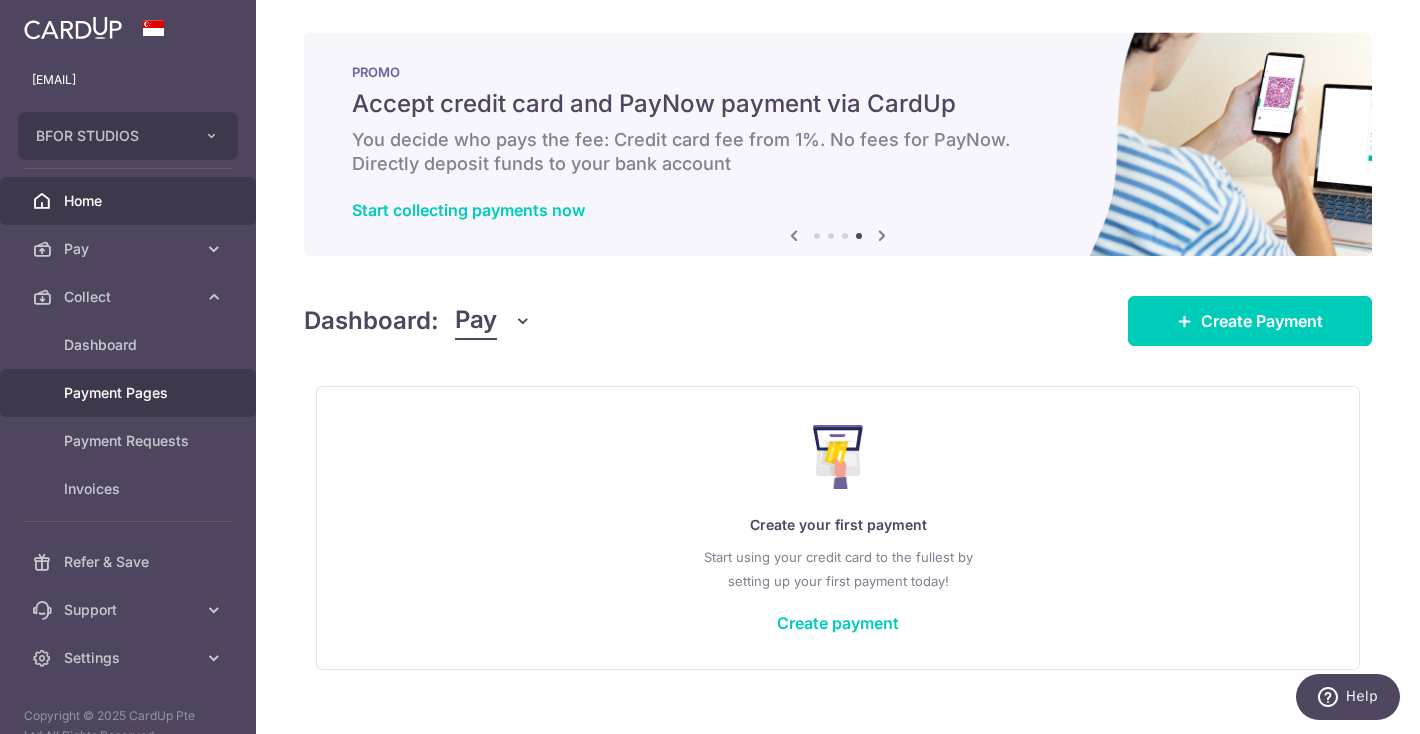 click on "Payment Pages" at bounding box center [130, 393] 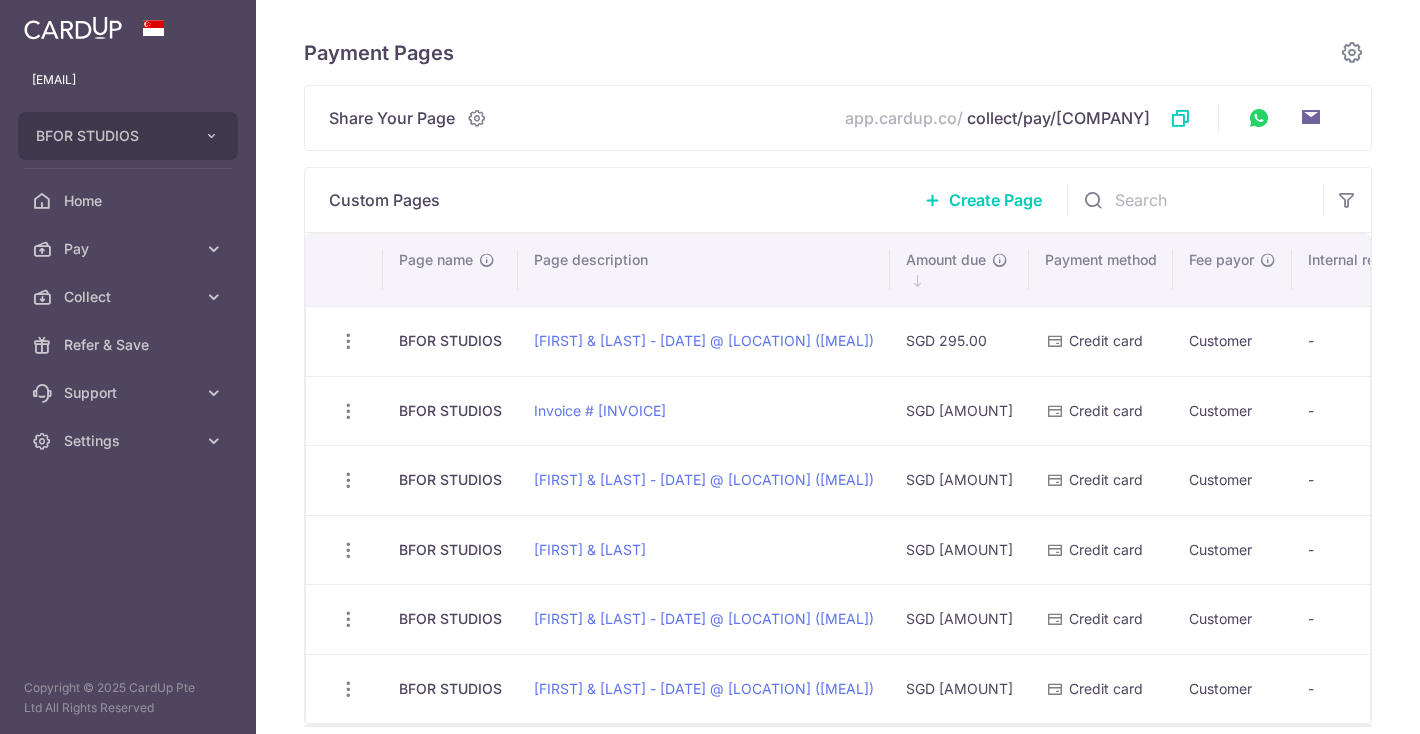 scroll, scrollTop: 0, scrollLeft: 0, axis: both 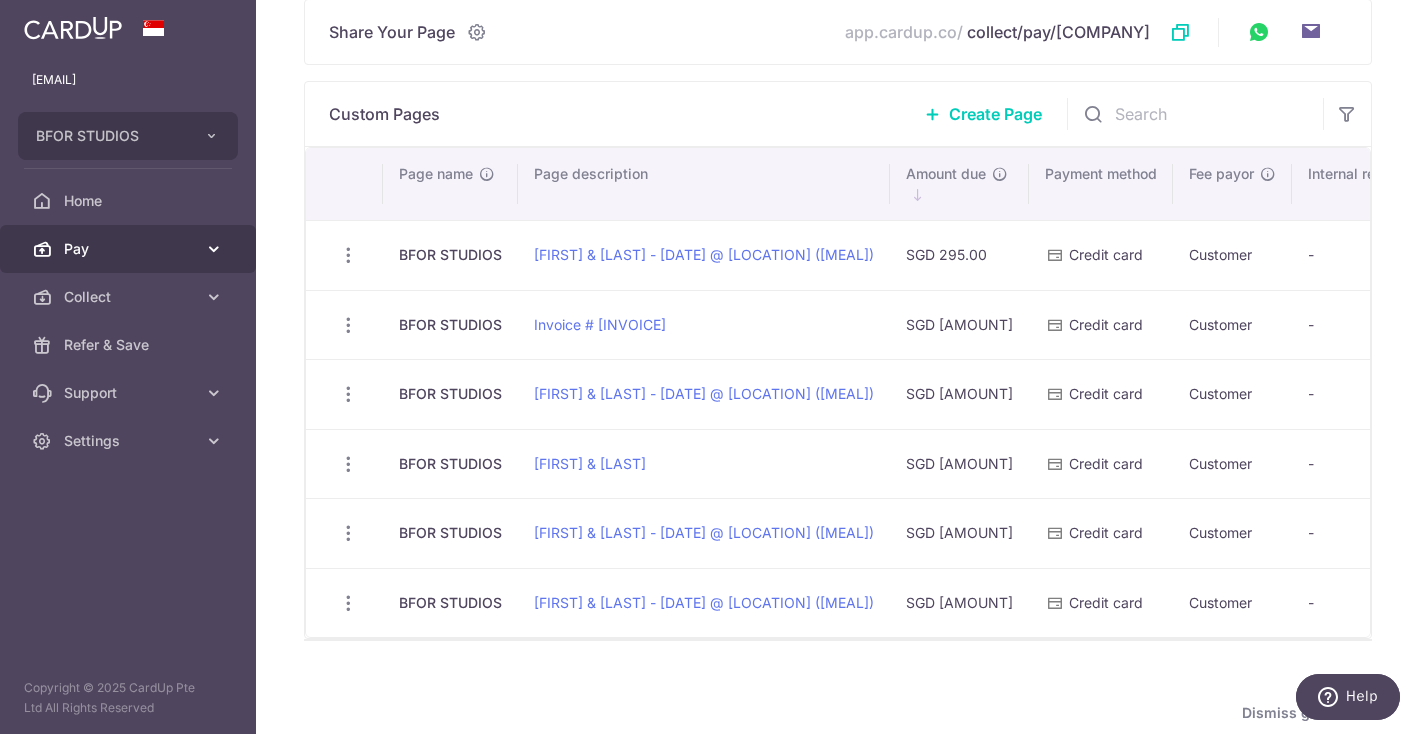 click on "Pay" at bounding box center [128, 249] 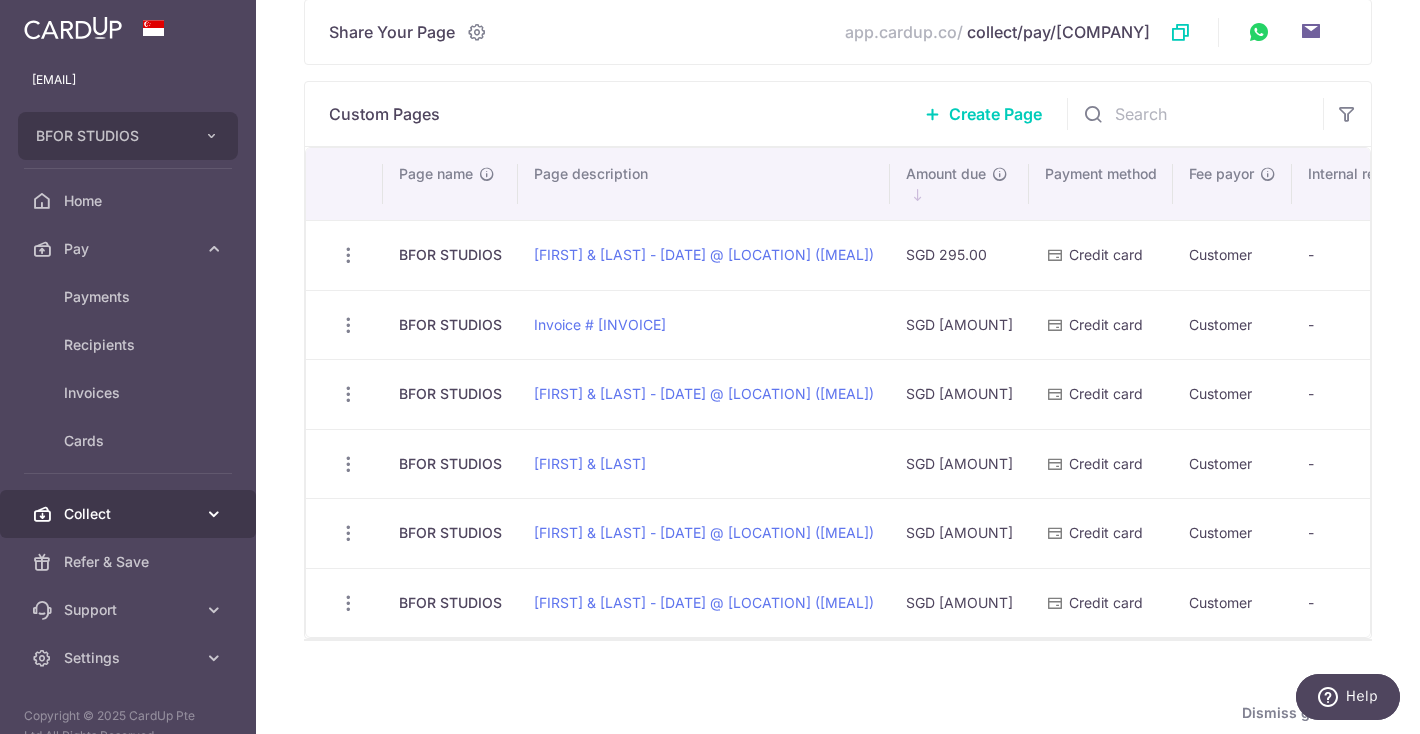 click on "Collect" at bounding box center (130, 514) 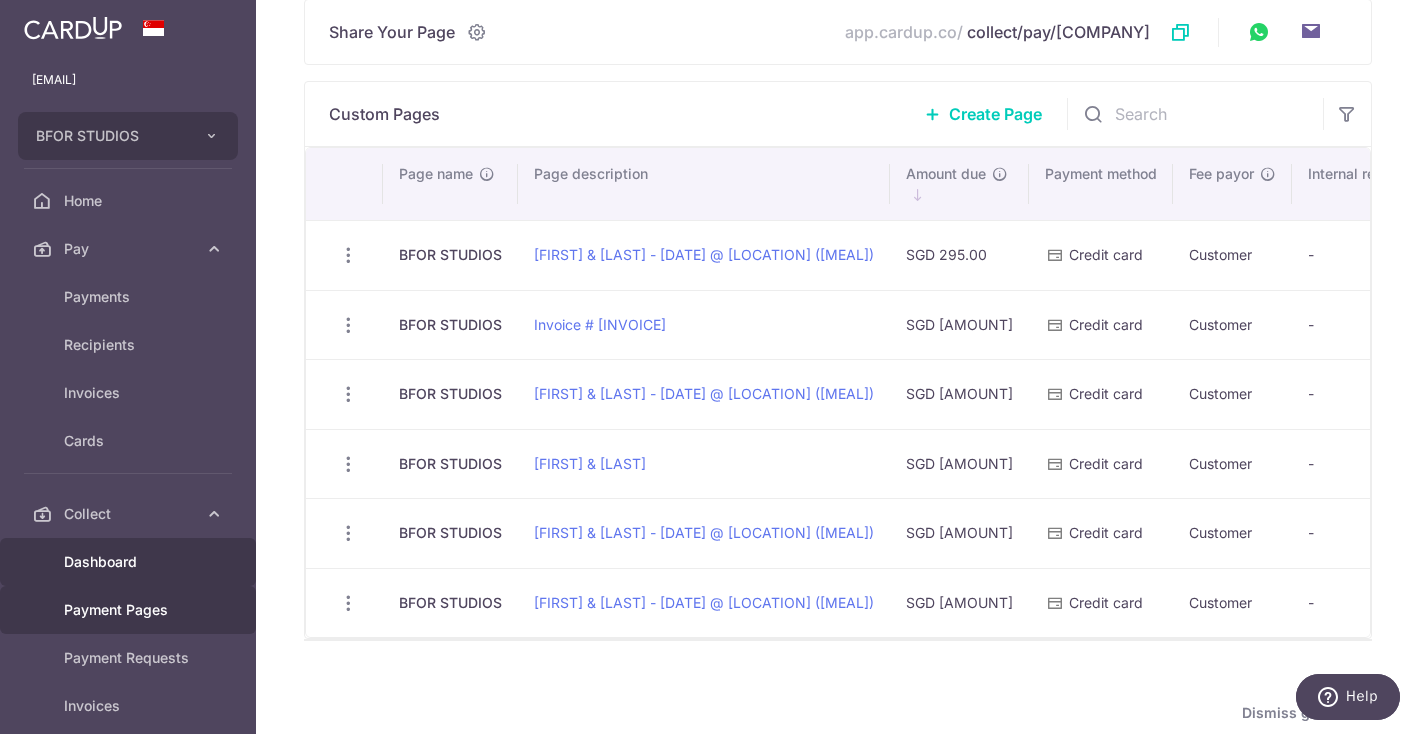 click on "Dashboard" at bounding box center [130, 562] 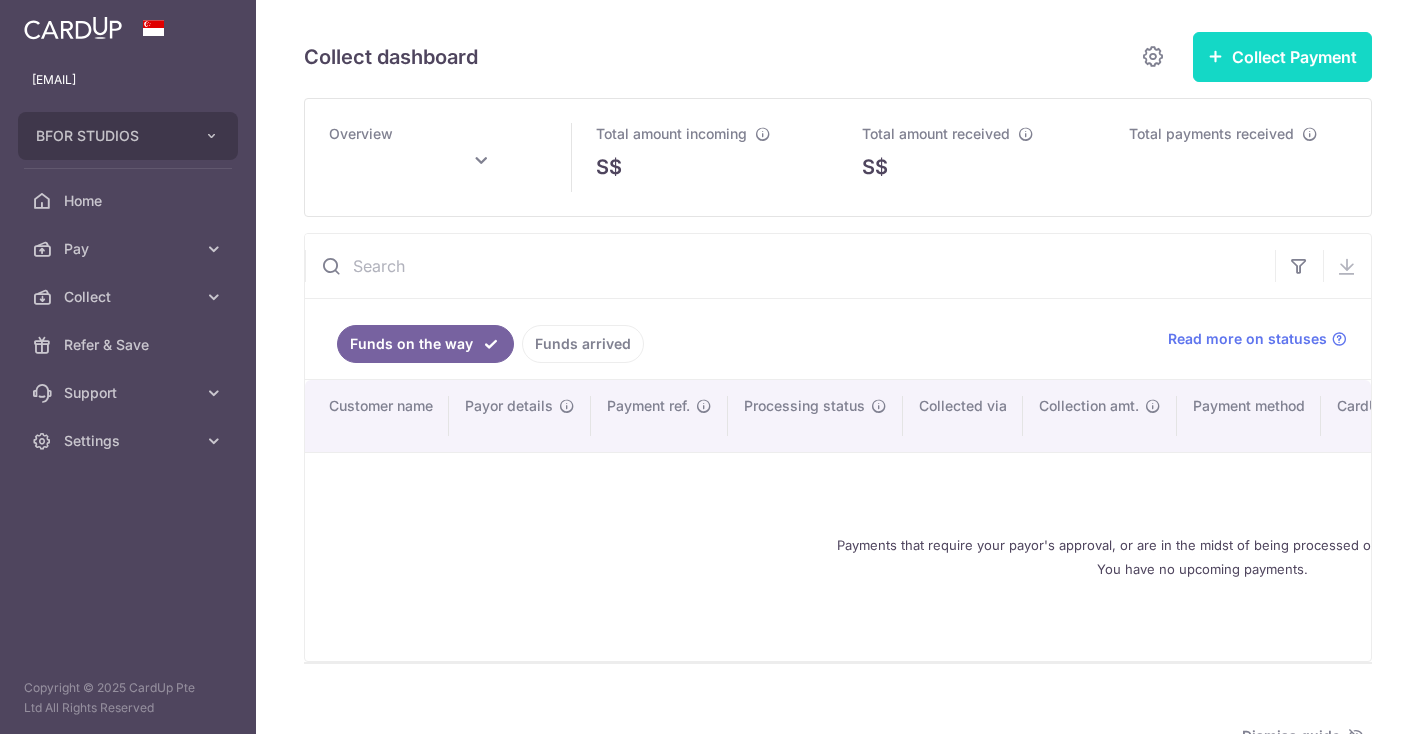 scroll, scrollTop: 0, scrollLeft: 0, axis: both 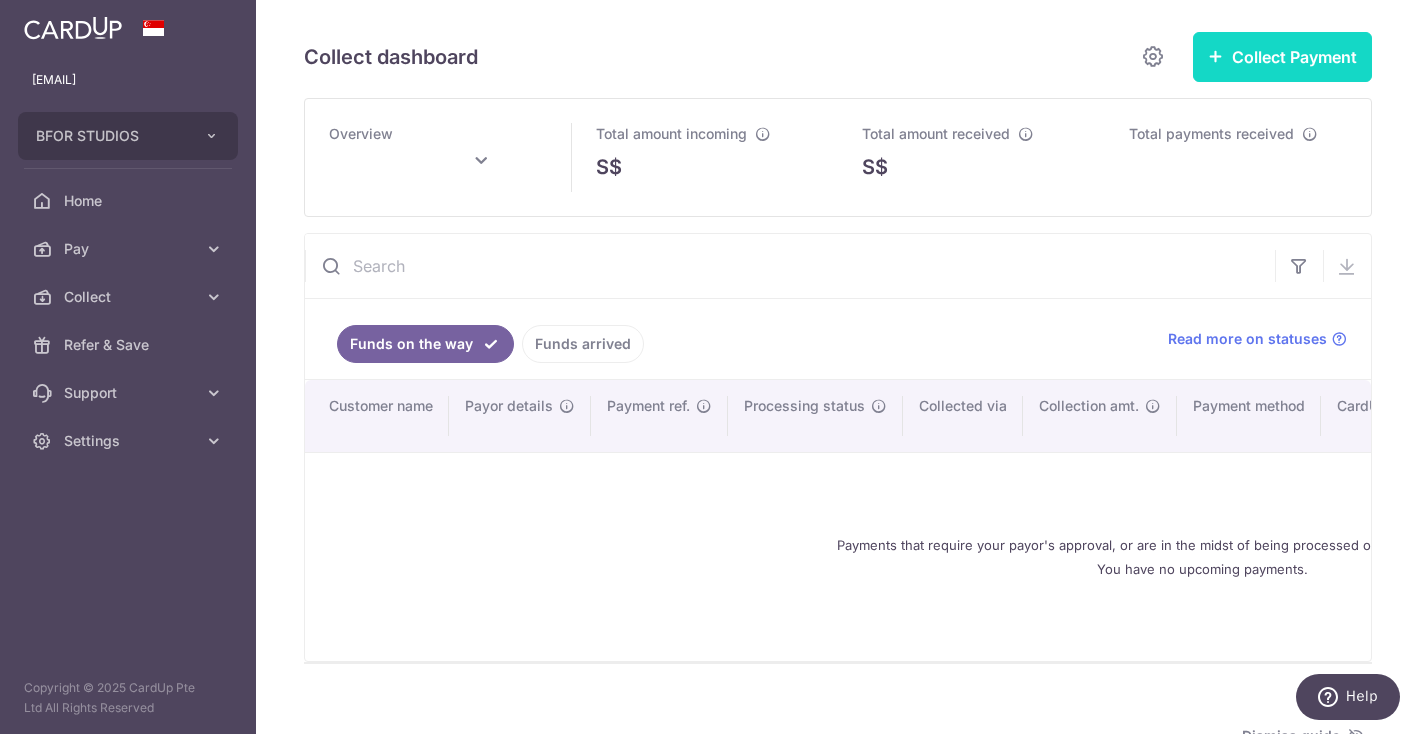 click on "Collect Payment" at bounding box center [1282, 57] 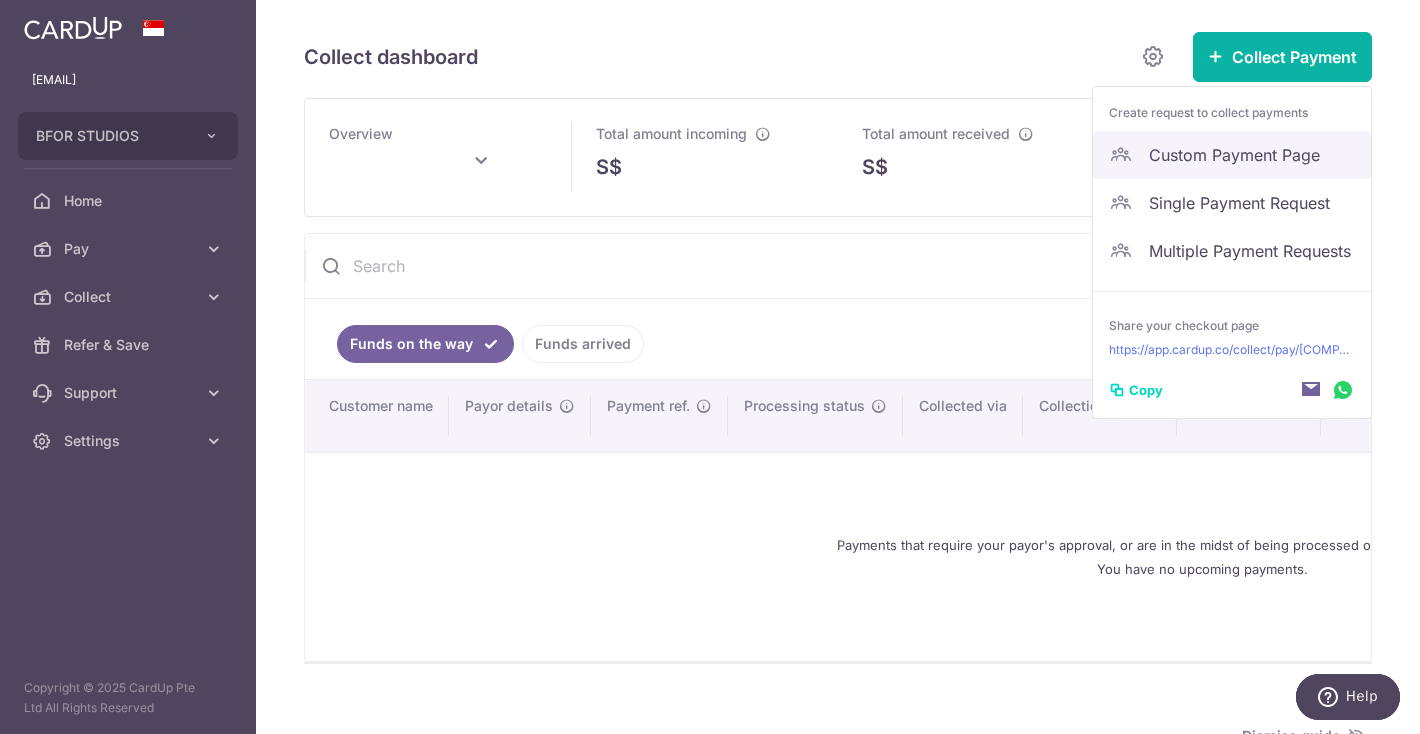 click on "Custom Payment Page" at bounding box center (1252, 155) 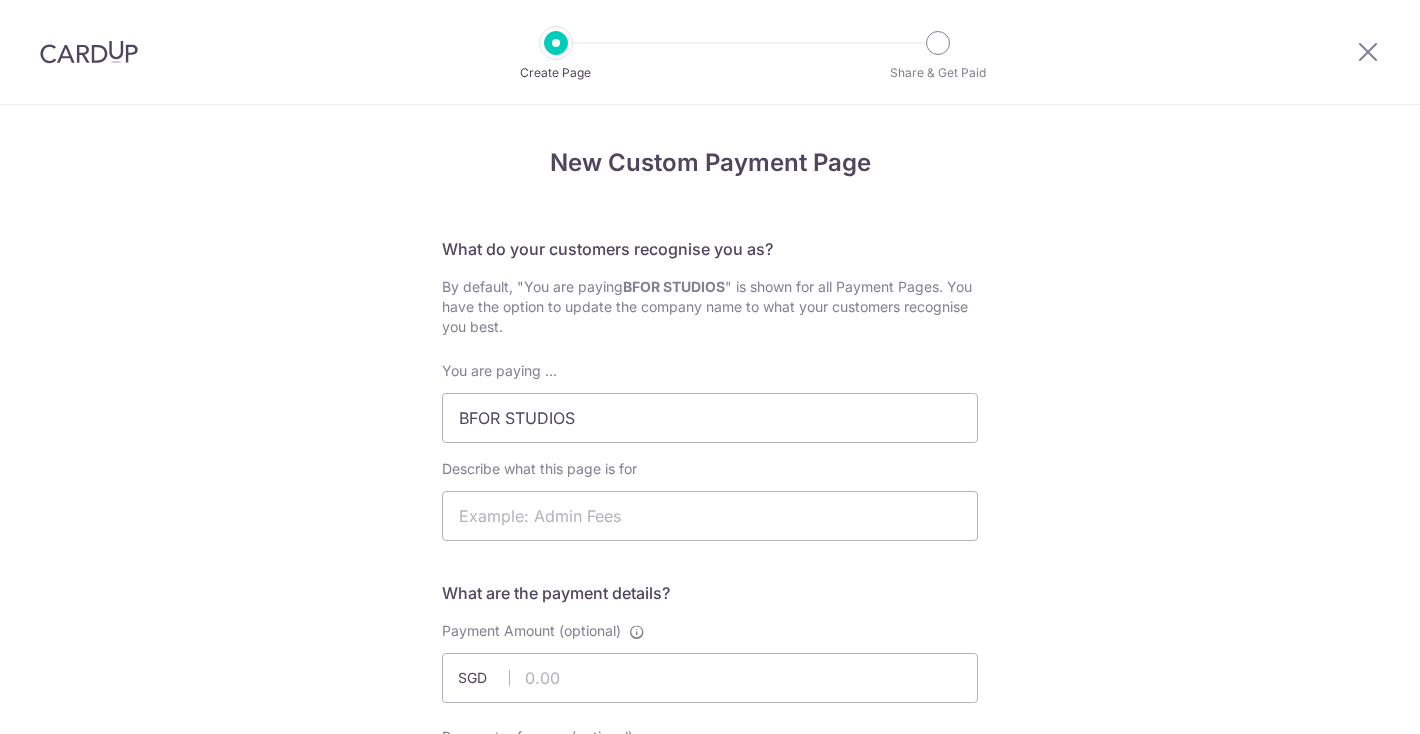 scroll, scrollTop: 0, scrollLeft: 0, axis: both 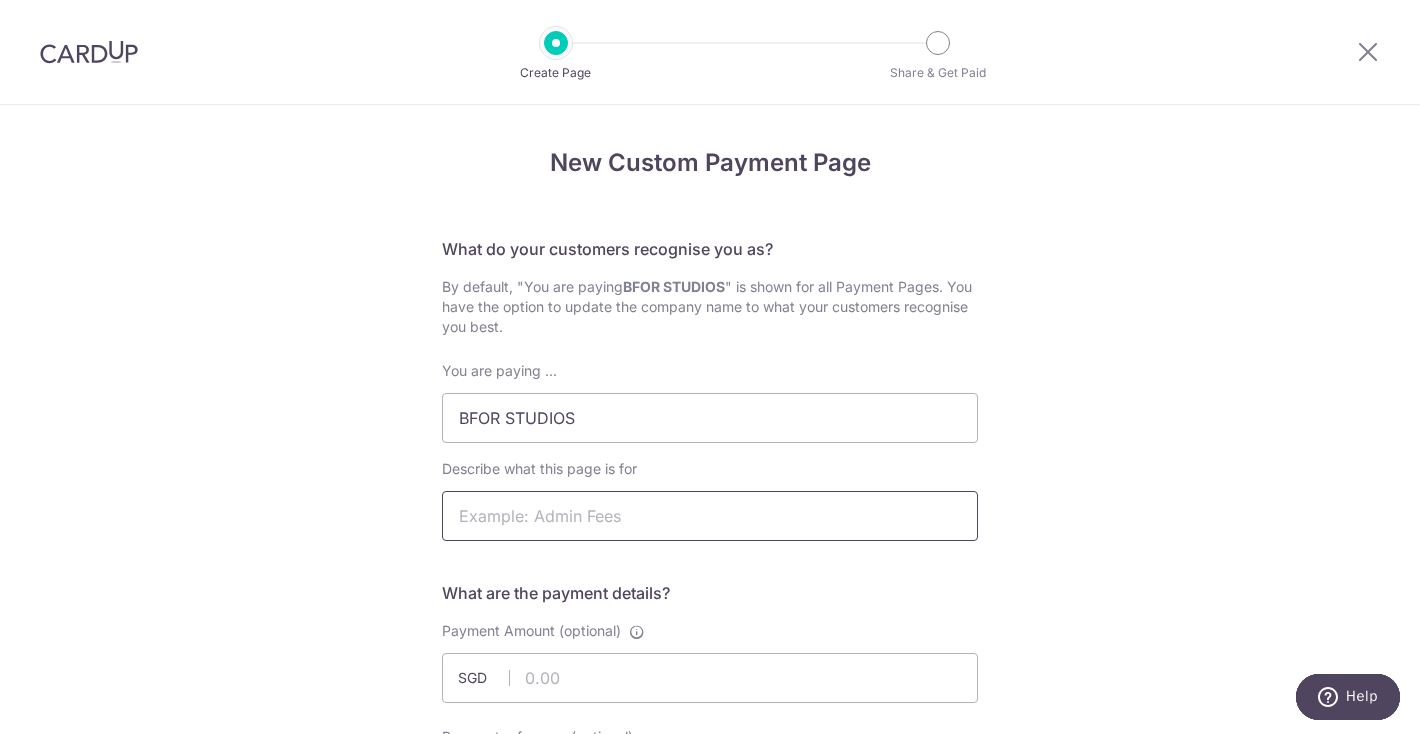 click on "Describe what this page is for" at bounding box center [710, 516] 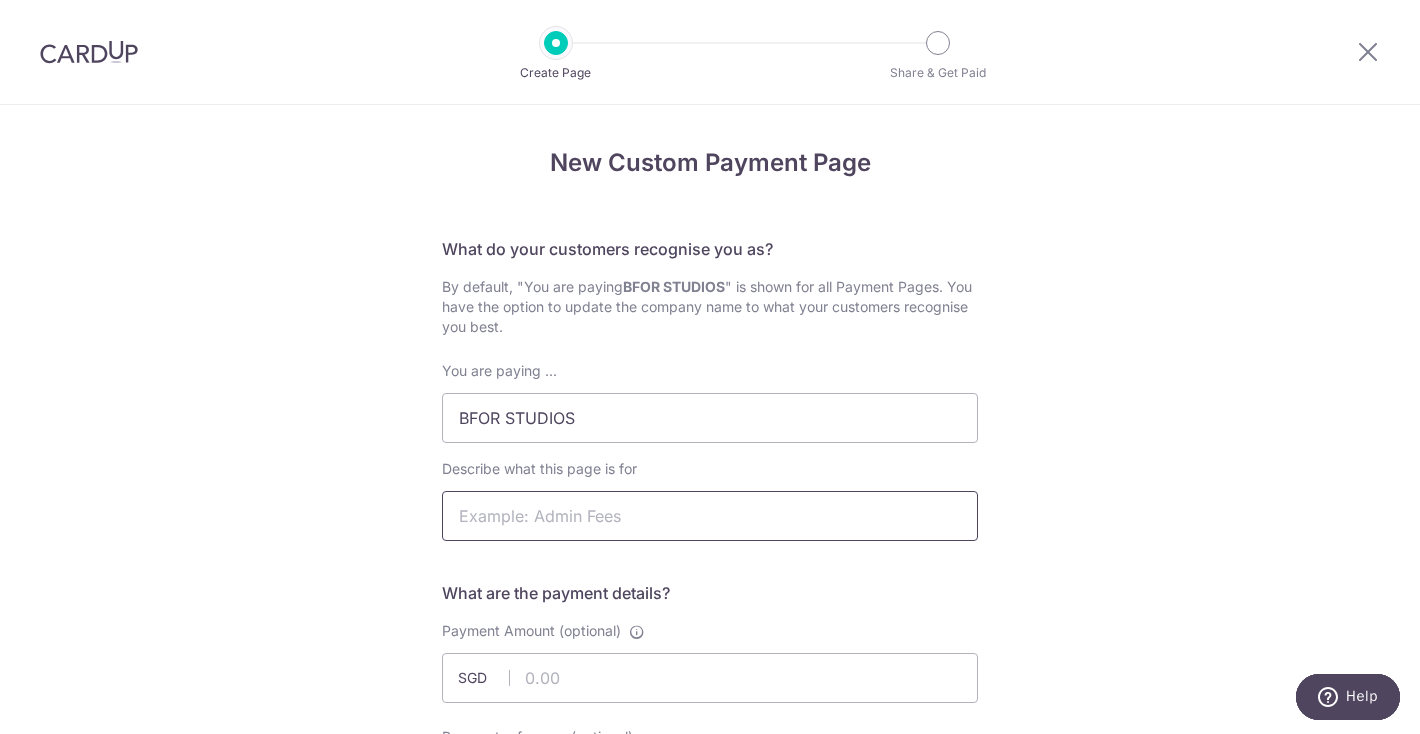 paste on "Yu Kei & Ernest - 17/8/25 @ Ritz Carlton (Lunch)" 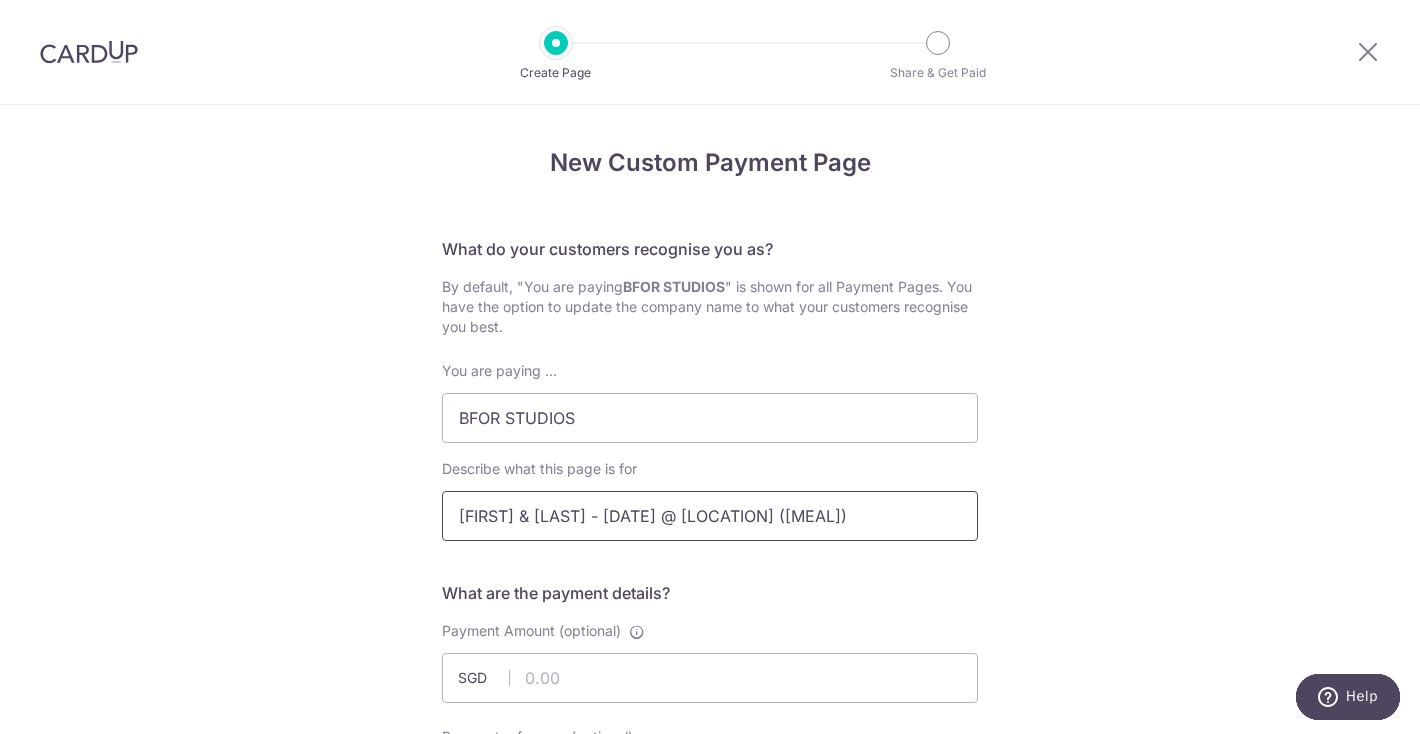 type on "Yu Kei & Ernest - 17/8/25 @ Ritz Carlton (Lunch)" 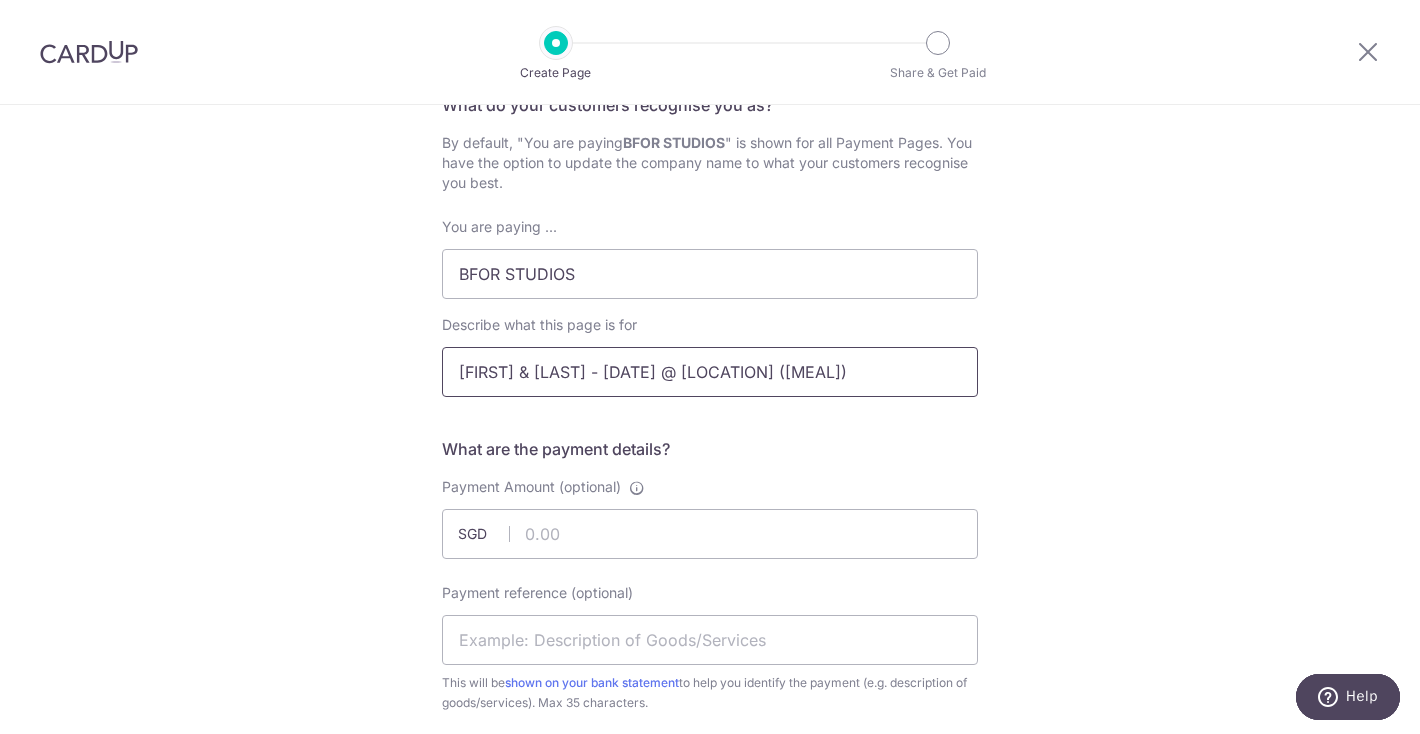 scroll, scrollTop: 167, scrollLeft: 0, axis: vertical 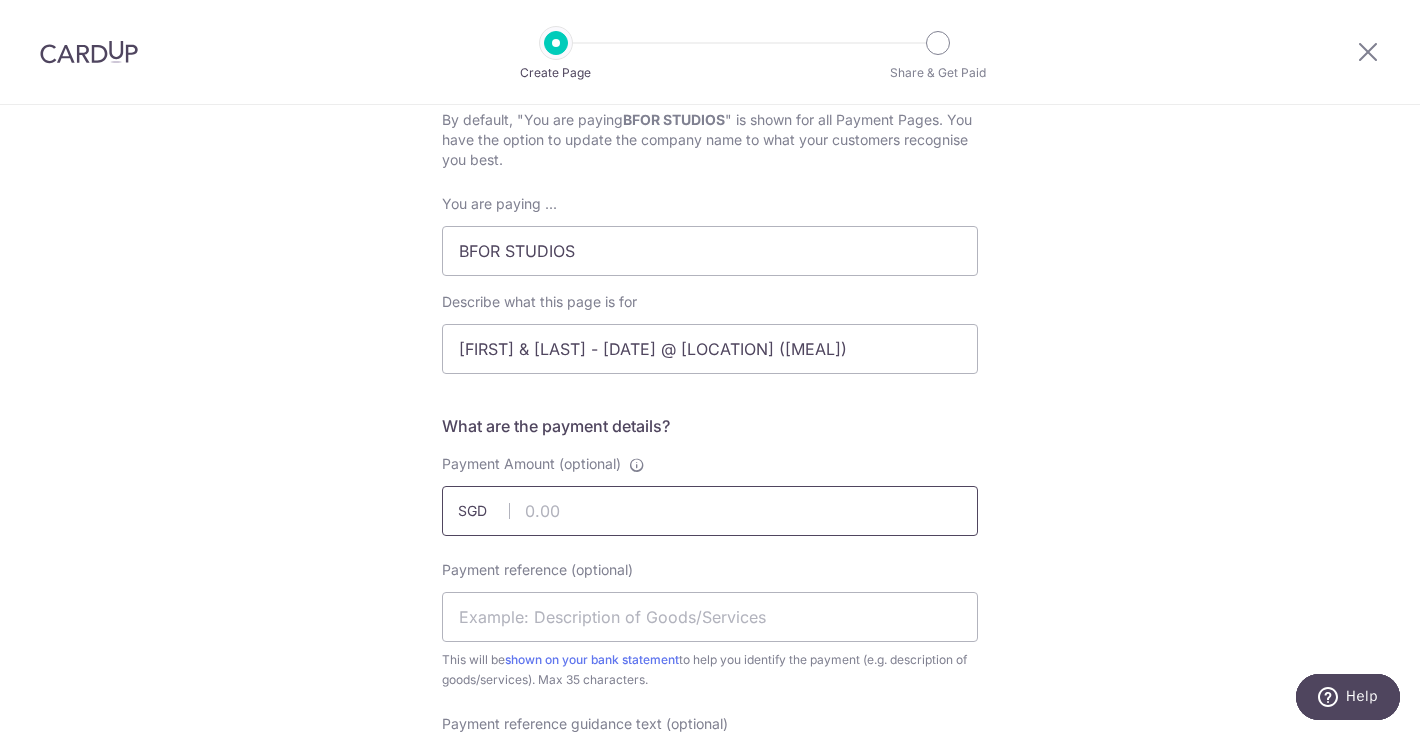 click on "Payment Amount (optional)" at bounding box center (710, 511) 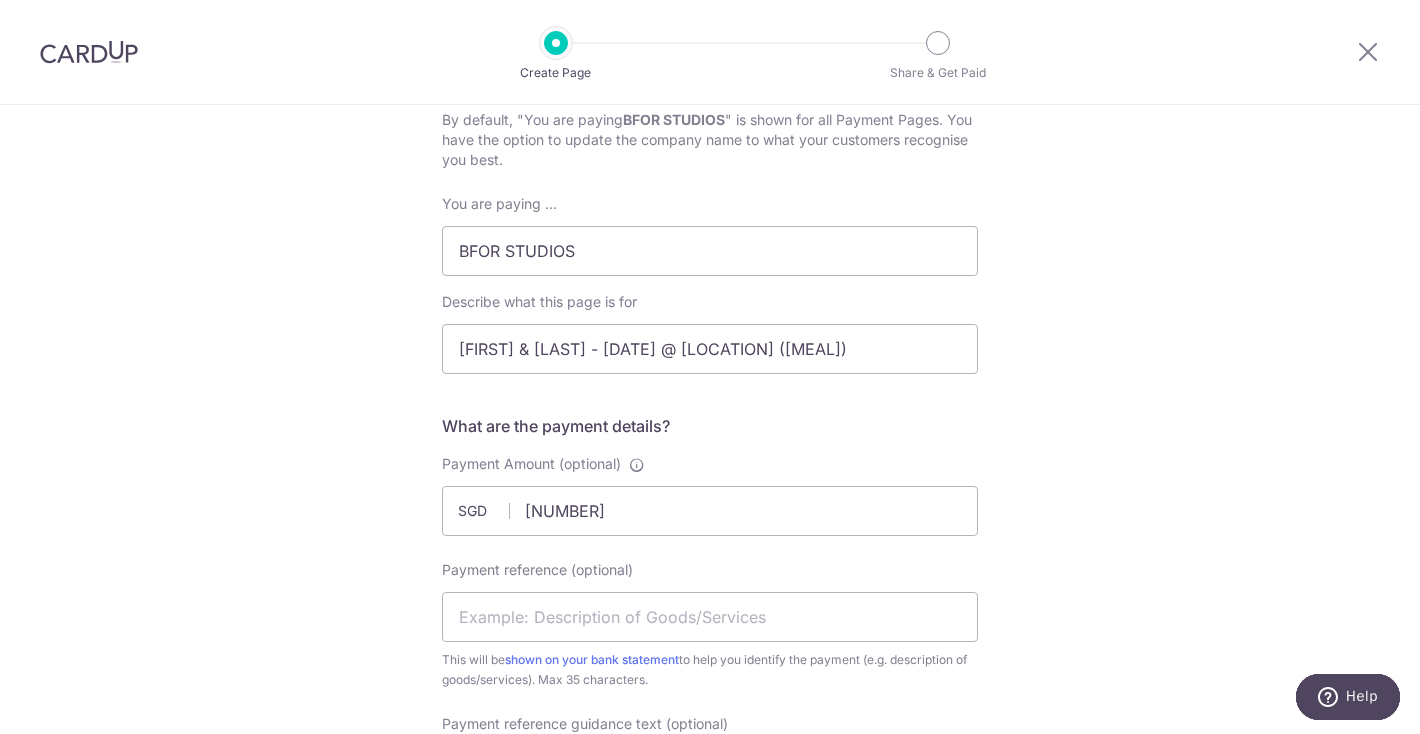 type on "6435.00" 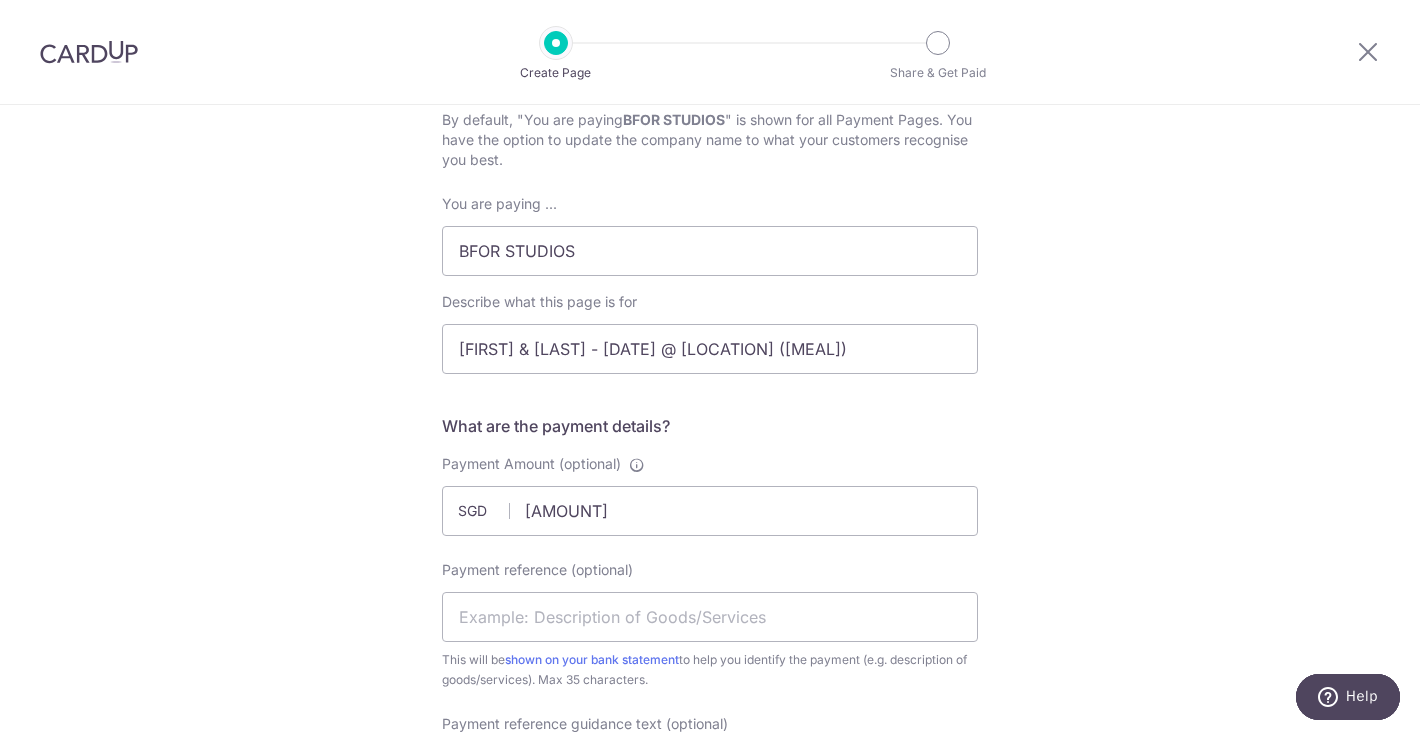 click on "New Custom Payment Page
What do your customers recognise you as?
By default, "You are paying  BFOR STUDIOS " is shown for all Payment Pages. You have the option to update the company name to what your customers recognise you best.
You are paying ...
BFOR STUDIOS
Describe what this page is for
Yu Kei & Ernest - 17/8/25 @ Ritz Carlton (Lunch)
What are the payment details?
Payment Amount (optional)
6435.00
SGD" at bounding box center [710, 770] 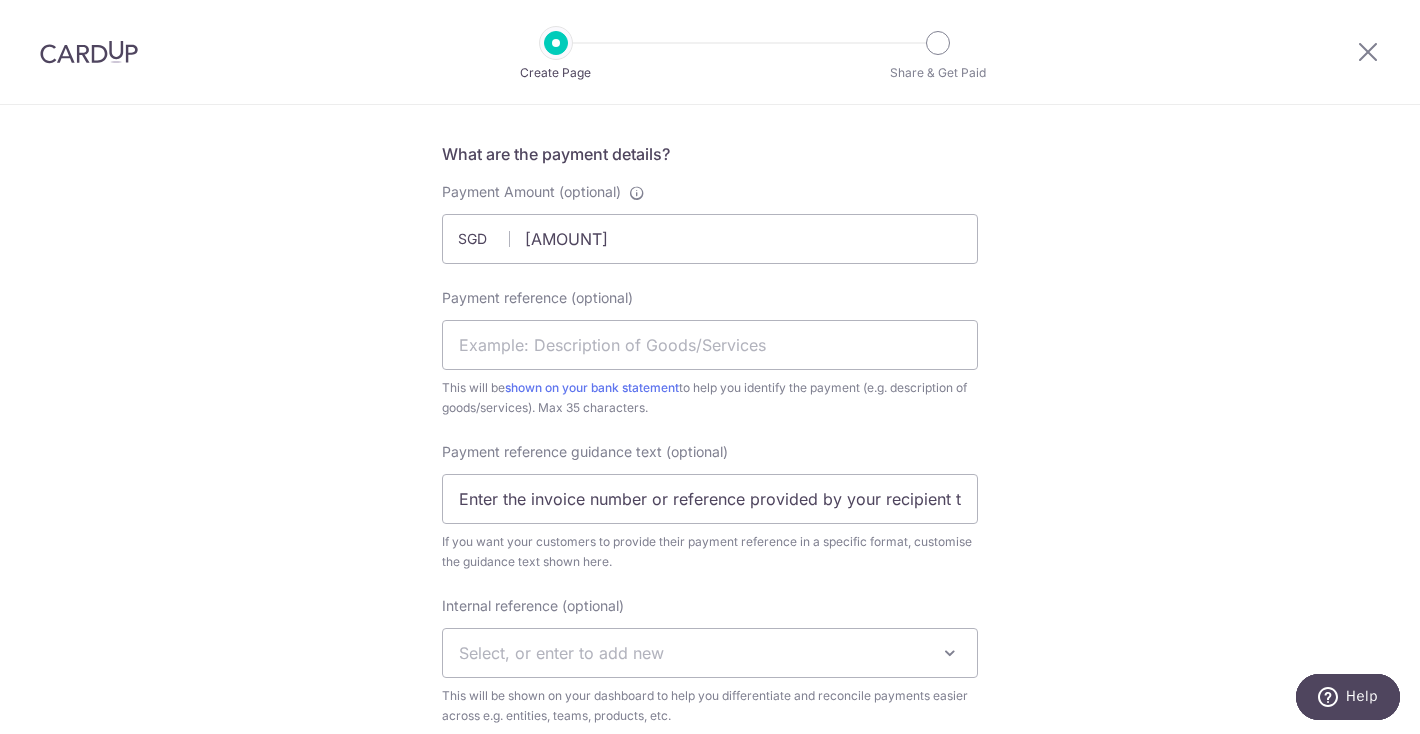 scroll, scrollTop: 441, scrollLeft: 0, axis: vertical 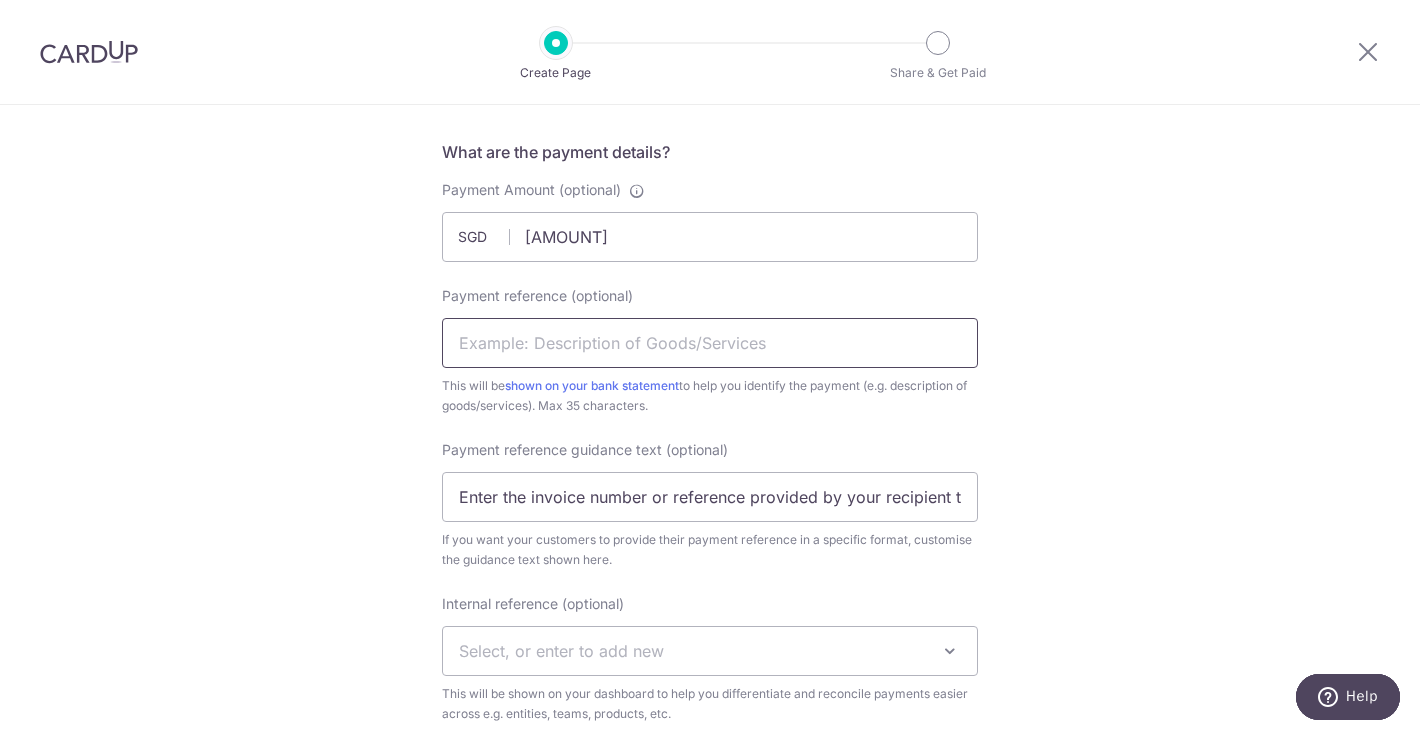 click on "Payment reference (optional)" at bounding box center [710, 343] 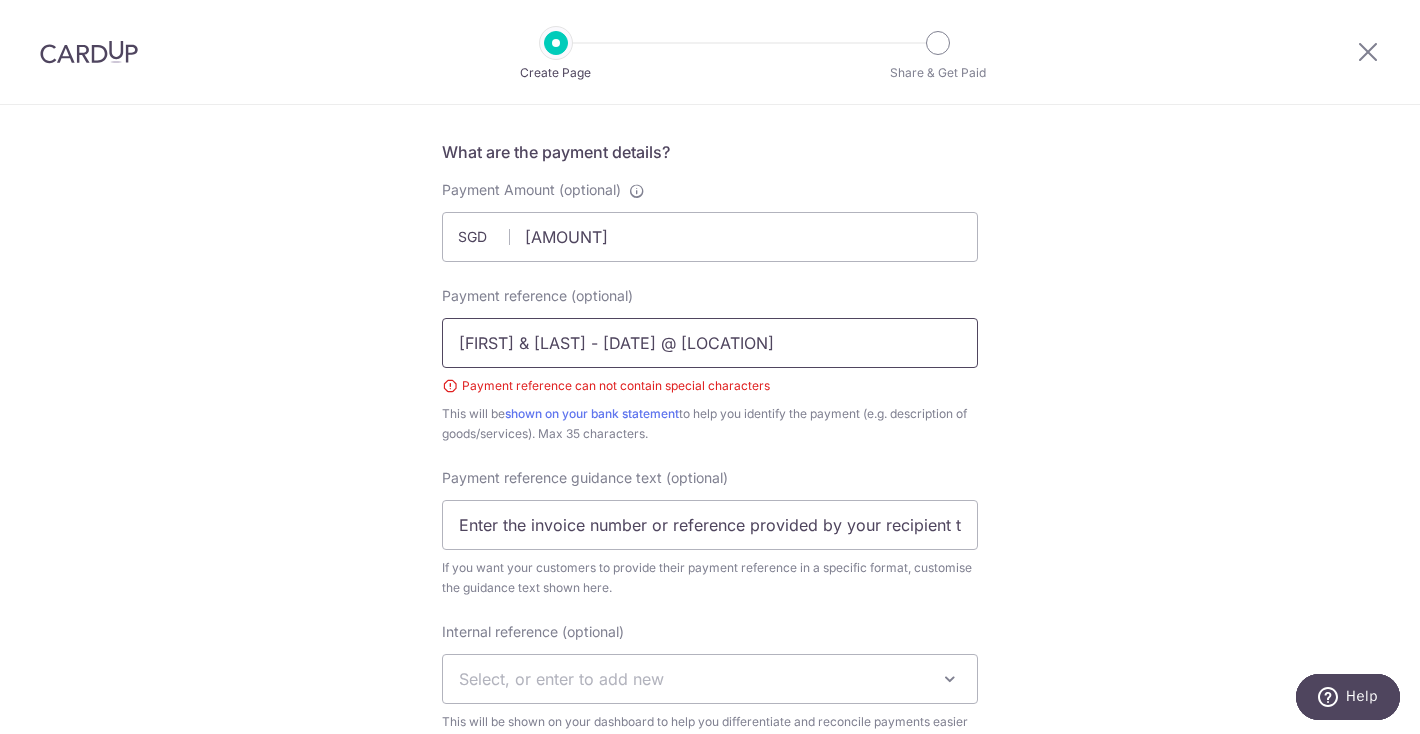 type 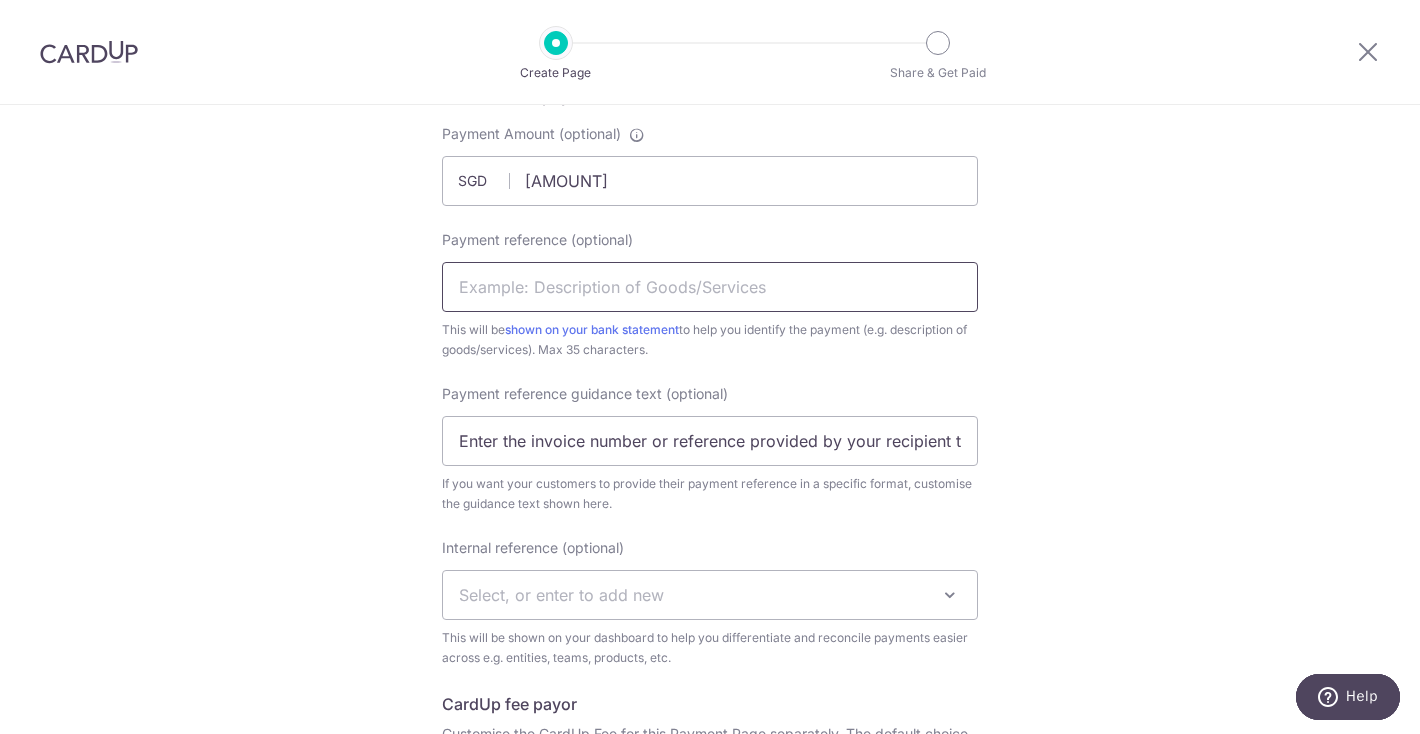 scroll, scrollTop: 501, scrollLeft: 0, axis: vertical 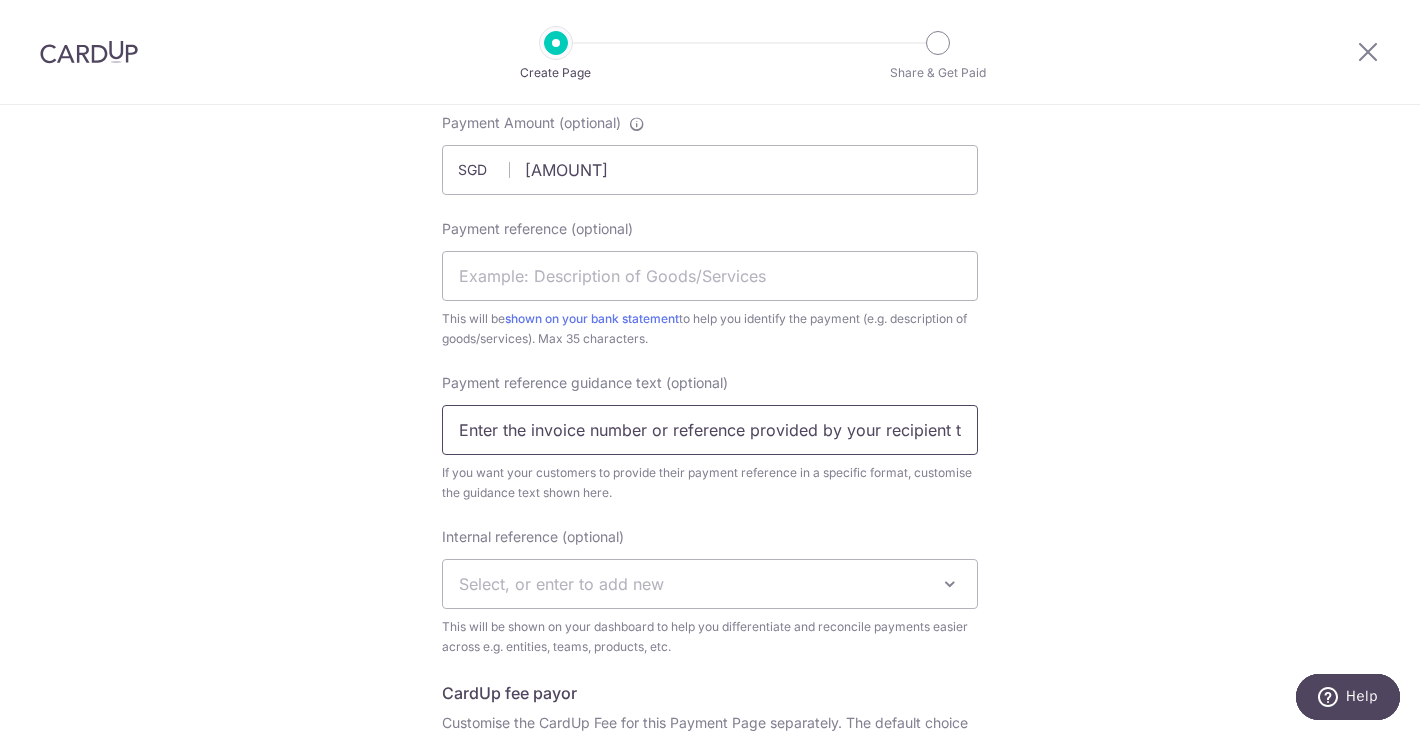 click on "Enter the invoice number or reference provided by your recipient to help them identify this payment." at bounding box center [710, 430] 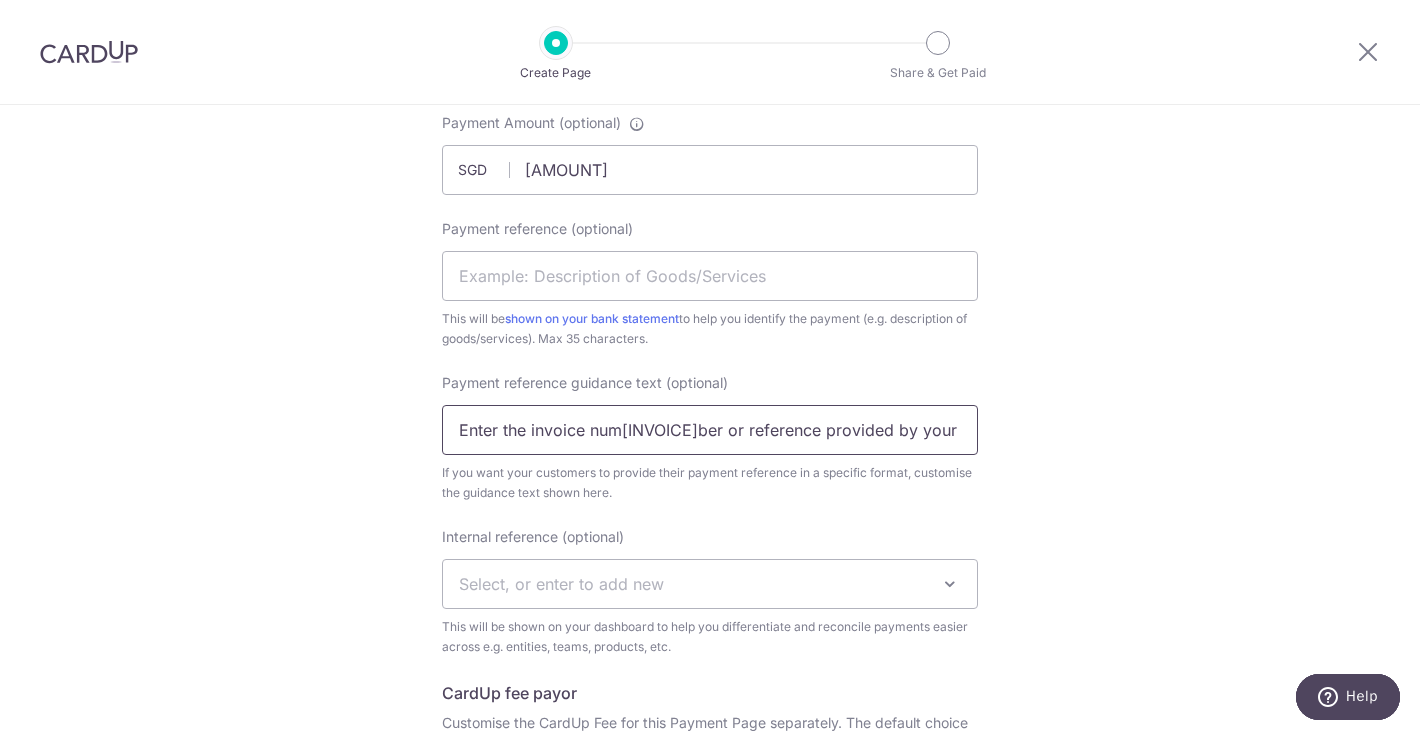 paste on "2024092002" 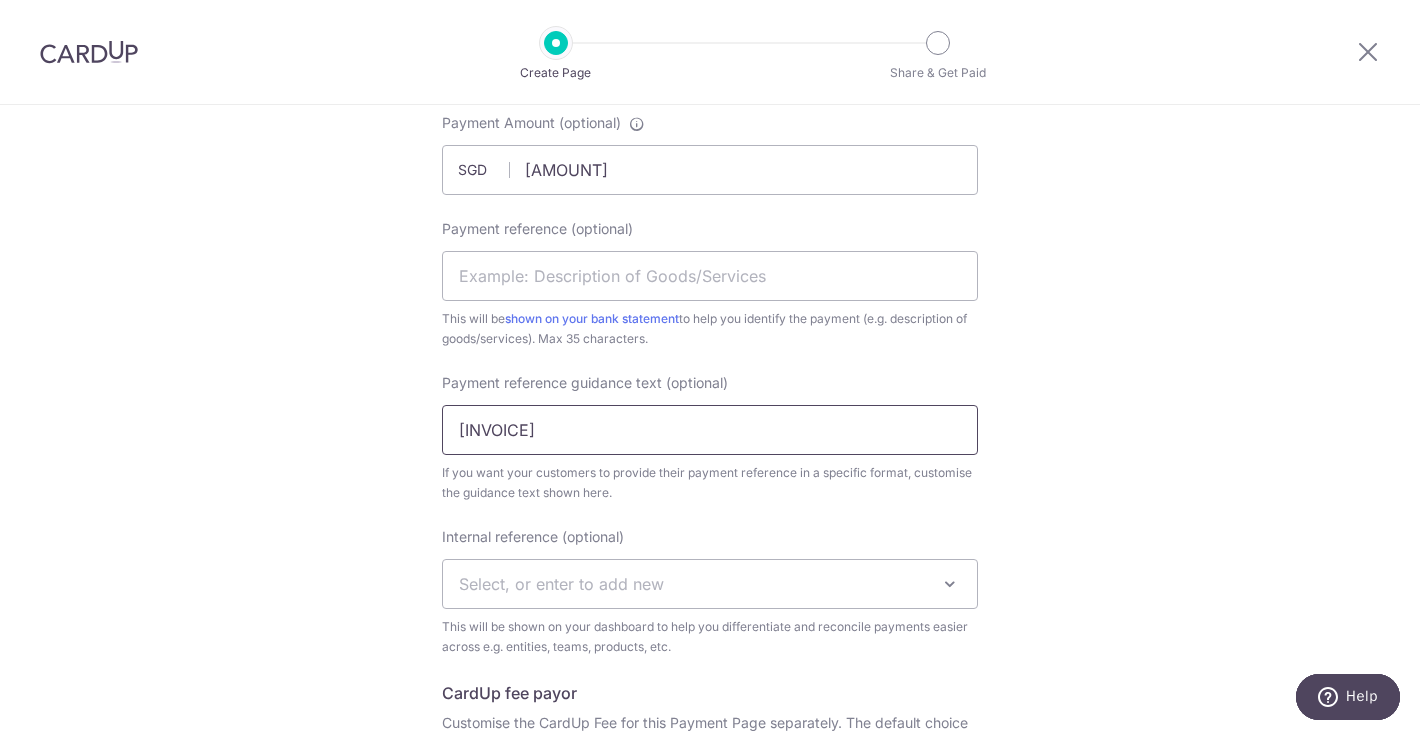 type on "2024092002" 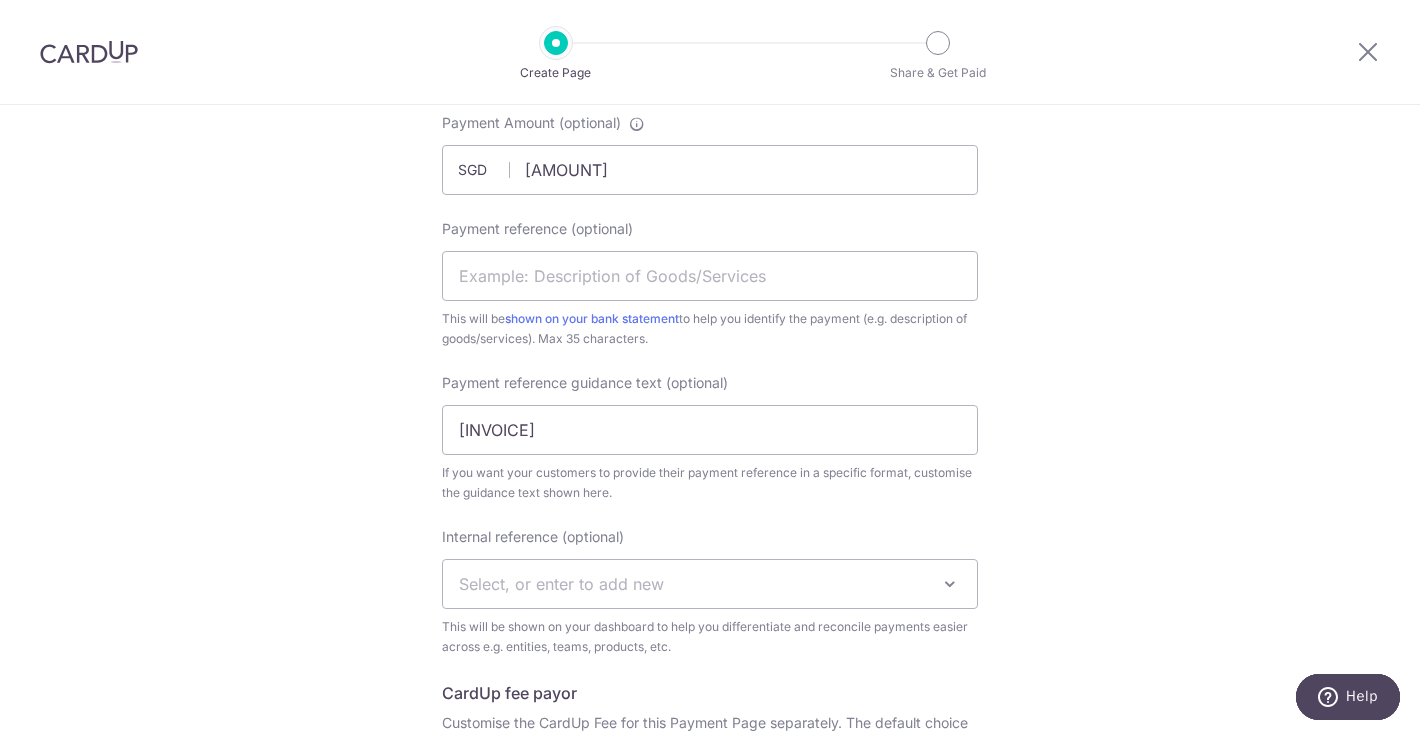 click on "New Custom Payment Page
What do your customers recognise you as?
By default, "You are paying  BFOR STUDIOS " is shown for all Payment Pages. You have the option to update the company name to what your customers recognise you best.
You are paying ...
BFOR STUDIOS
Describe what this page is for
Yu Kei & Ernest - 17/8/25 @ Ritz Carlton (Lunch)
What are the payment details?
Payment Amount (optional)
6435.00
SGD" at bounding box center (710, 429) 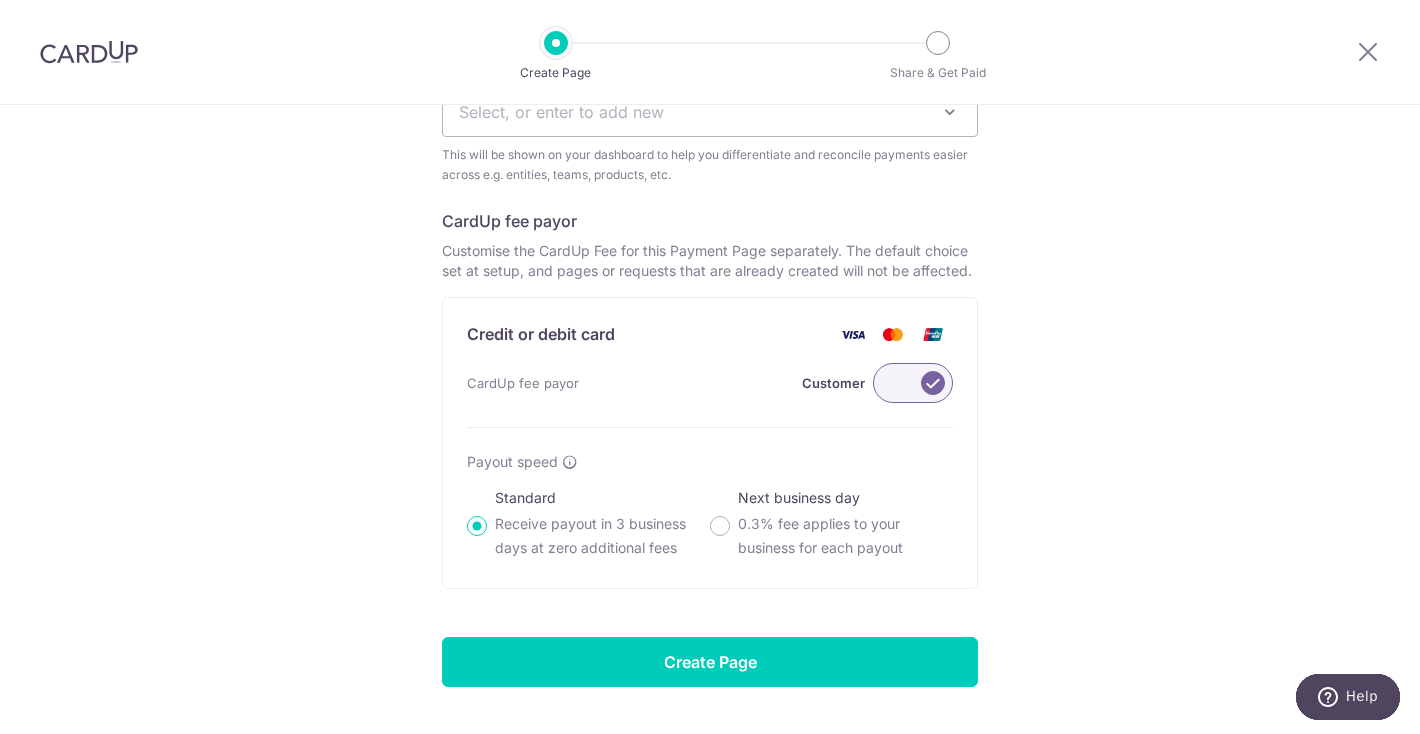 scroll, scrollTop: 984, scrollLeft: 0, axis: vertical 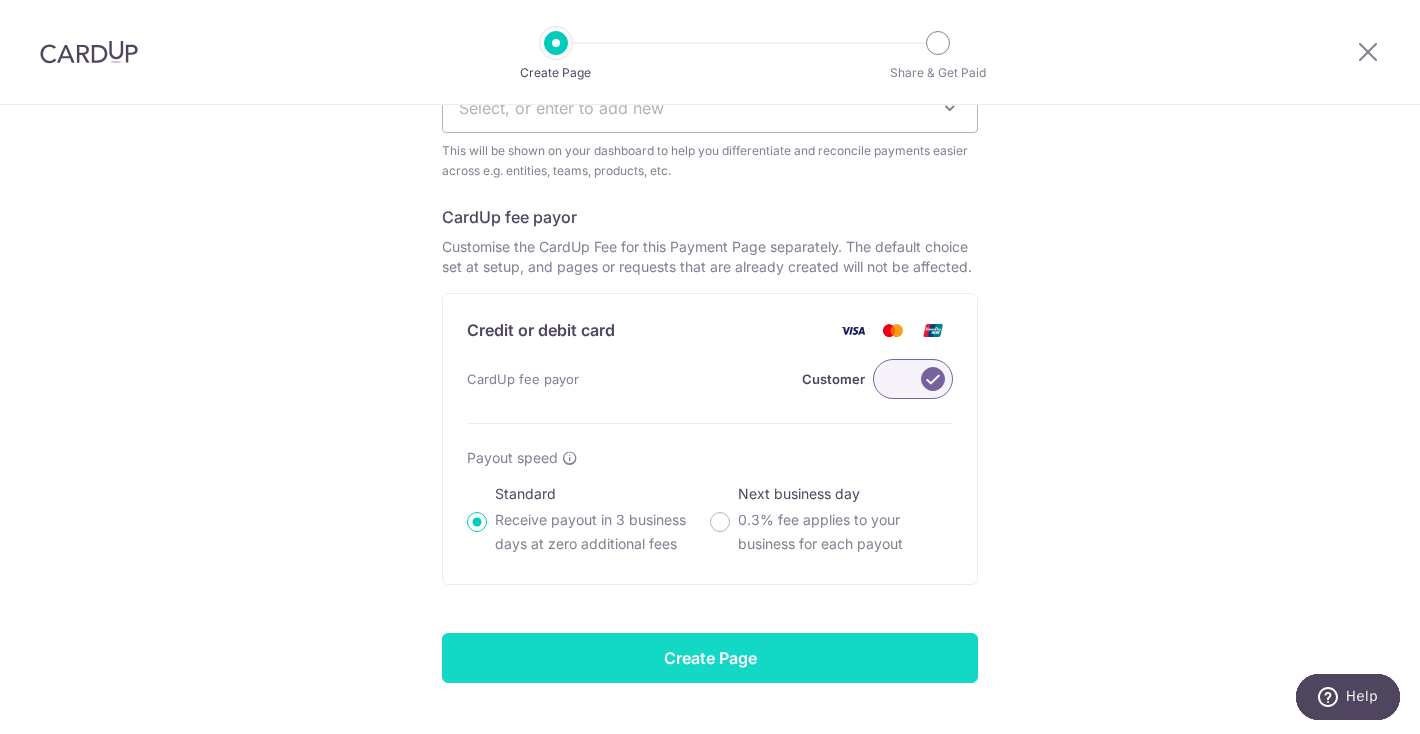 click on "Create Page" at bounding box center (710, 658) 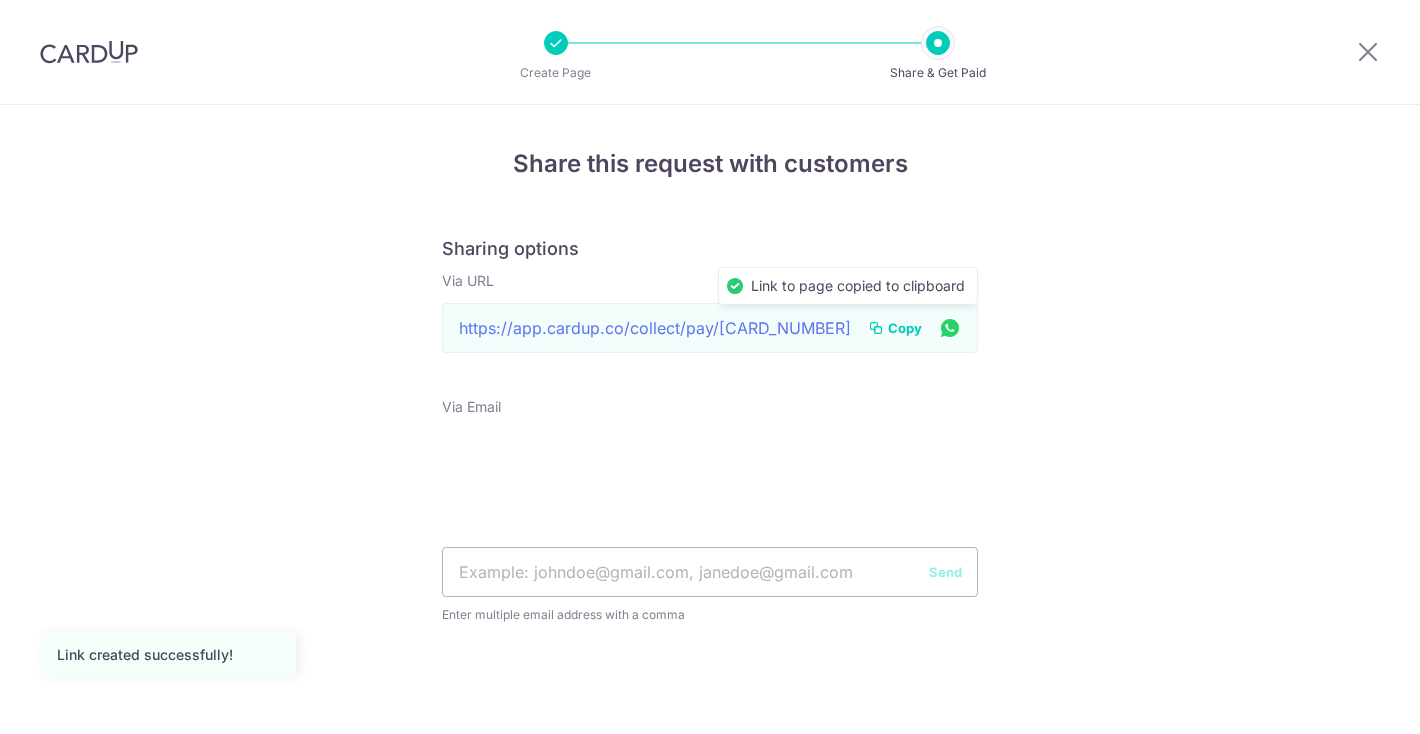 scroll, scrollTop: 0, scrollLeft: 0, axis: both 